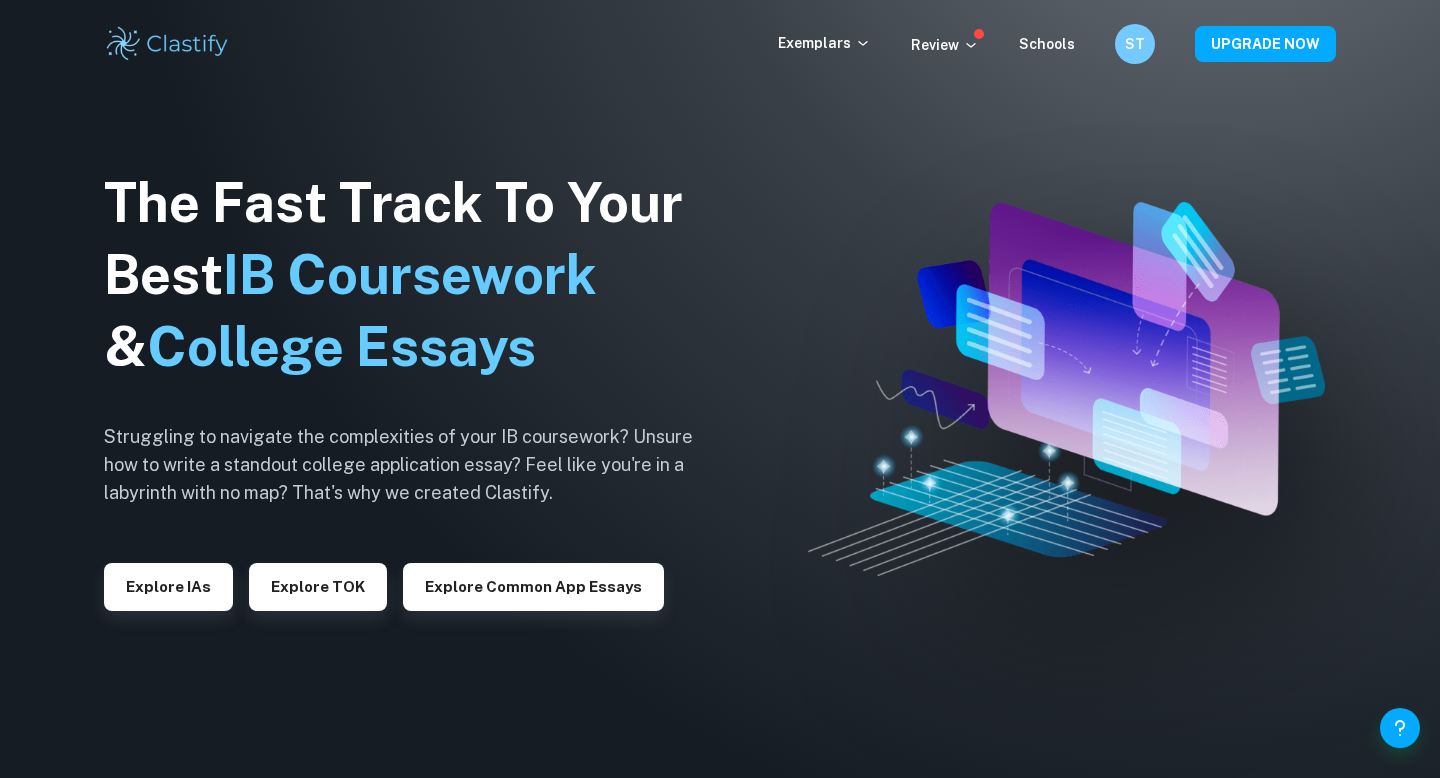scroll, scrollTop: 0, scrollLeft: 0, axis: both 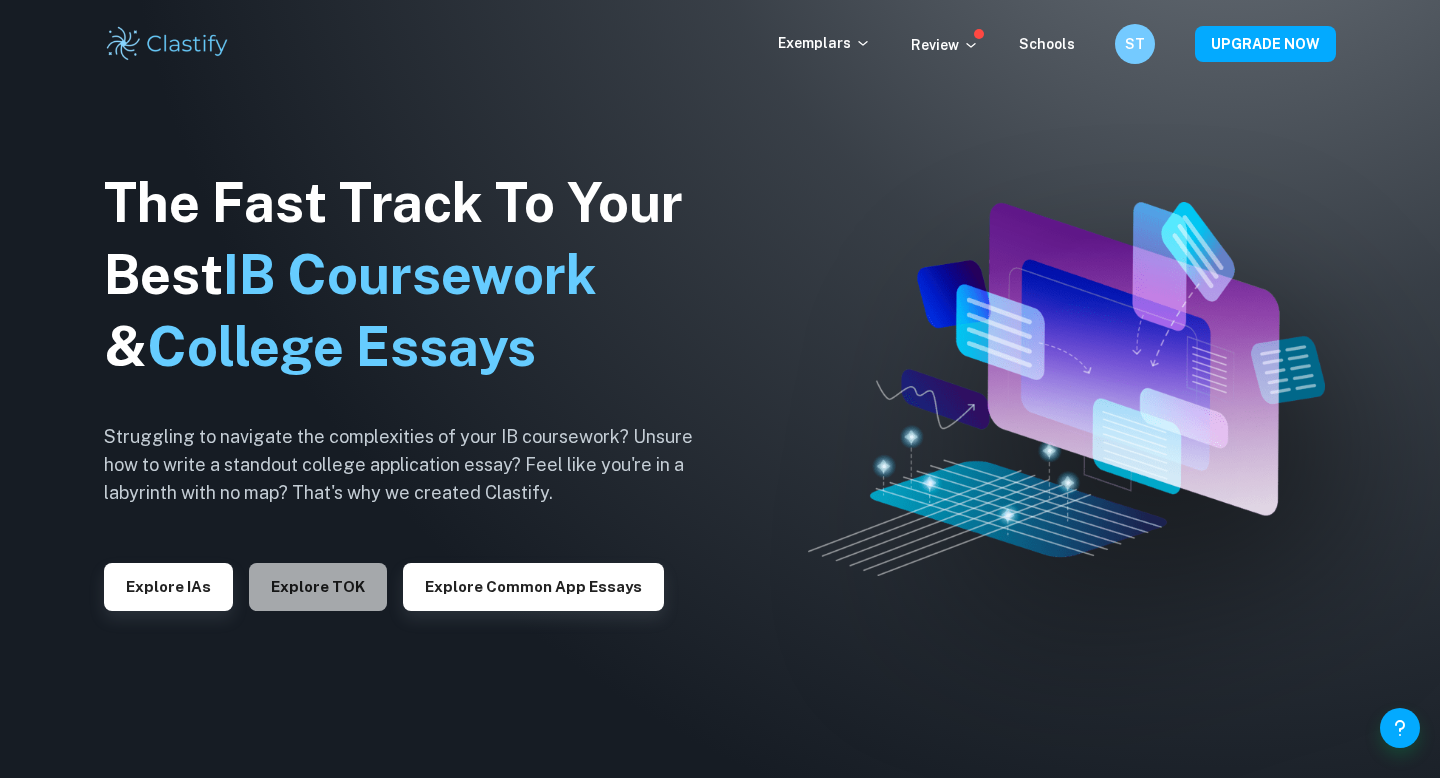 click on "Explore TOK" at bounding box center [318, 587] 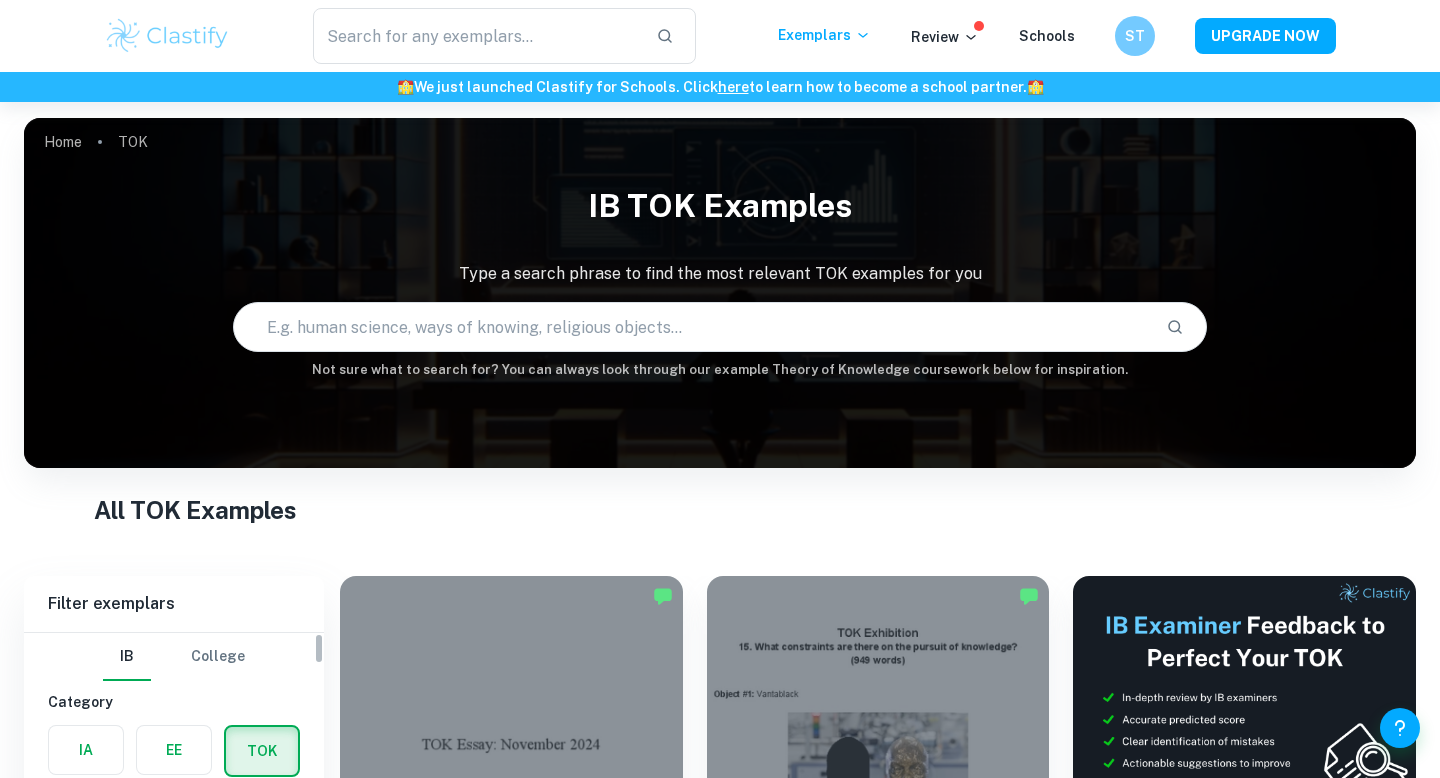 scroll, scrollTop: 399, scrollLeft: 0, axis: vertical 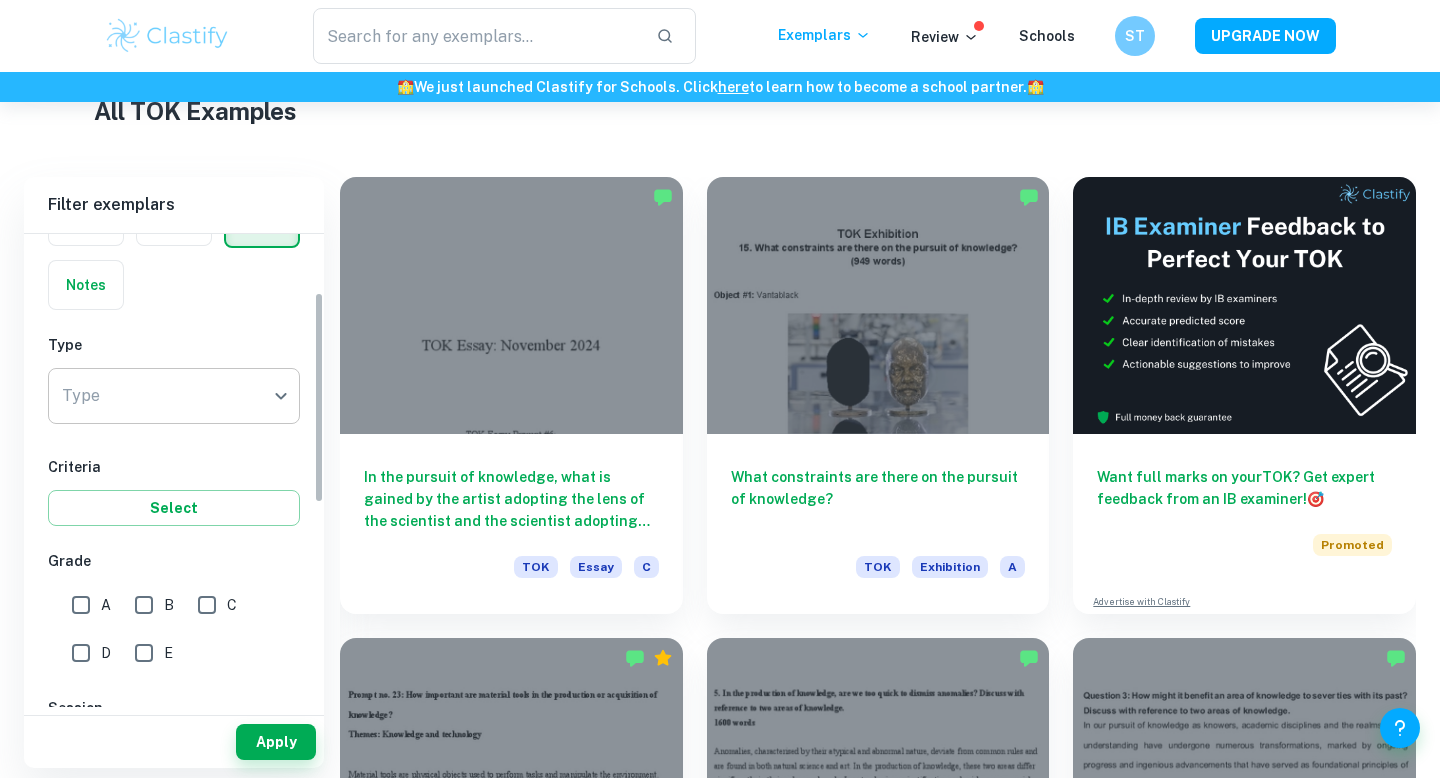 click on "We value your privacy We use cookies to enhance your browsing experience, serve personalised ads or content, and analyse our traffic. By clicking "Accept All", you consent to our use of cookies.   Cookie Policy Customise   Reject All   Accept All   Customise Consent Preferences   We use cookies to help you navigate efficiently and perform certain functions. You will find detailed information about all cookies under each consent category below. The cookies that are categorised as "Necessary" are stored on your browser as they are essential for enabling the basic functionalities of the site. ...  Show more For more information on how Google's third-party cookies operate and handle your data, see:   Google Privacy Policy Necessary Always Active Necessary cookies are required to enable the basic features of this site, such as providing secure log-in or adjusting your consent preferences. These cookies do not store any personally identifiable data. Functional Analytics Performance Advertisement Uncategorised" at bounding box center [720, 92] 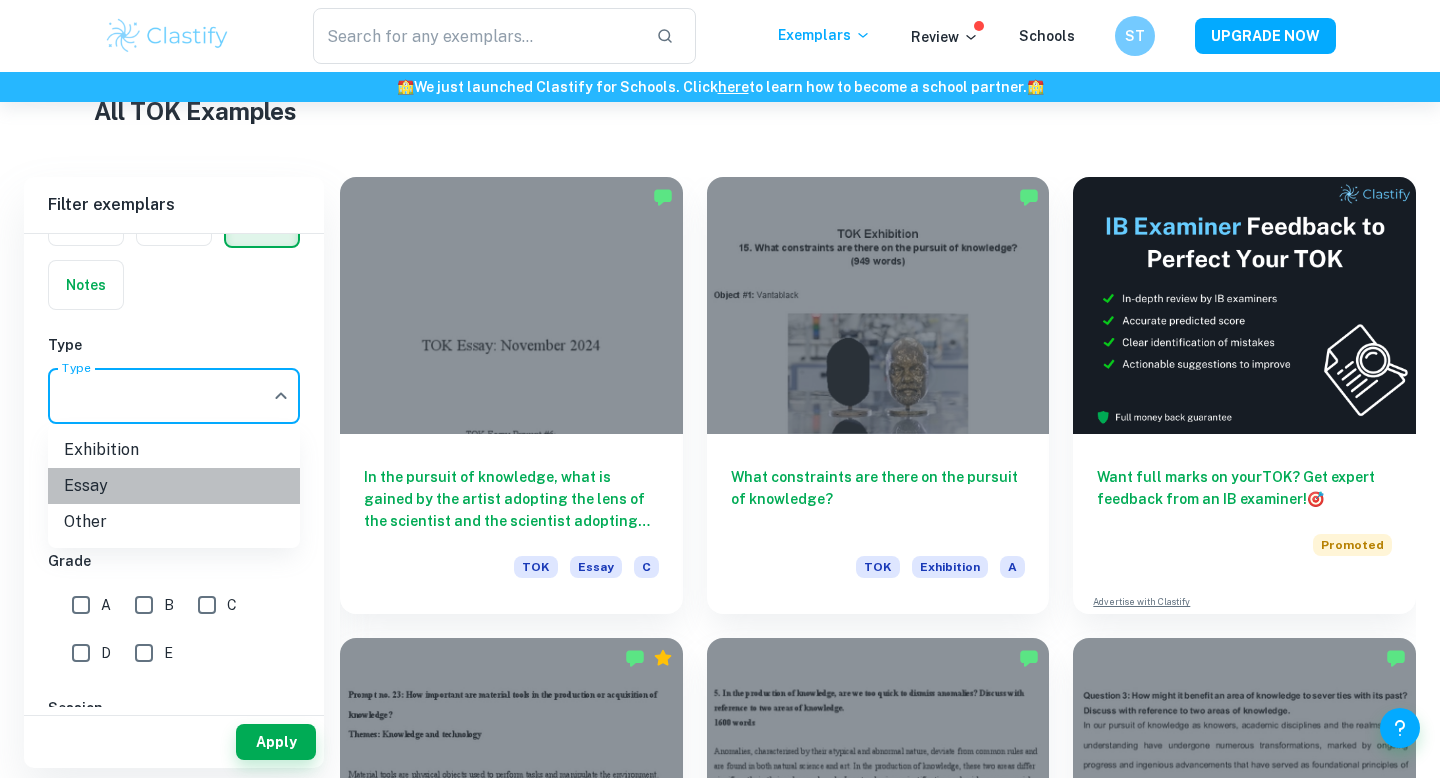 click on "Essay" at bounding box center [174, 486] 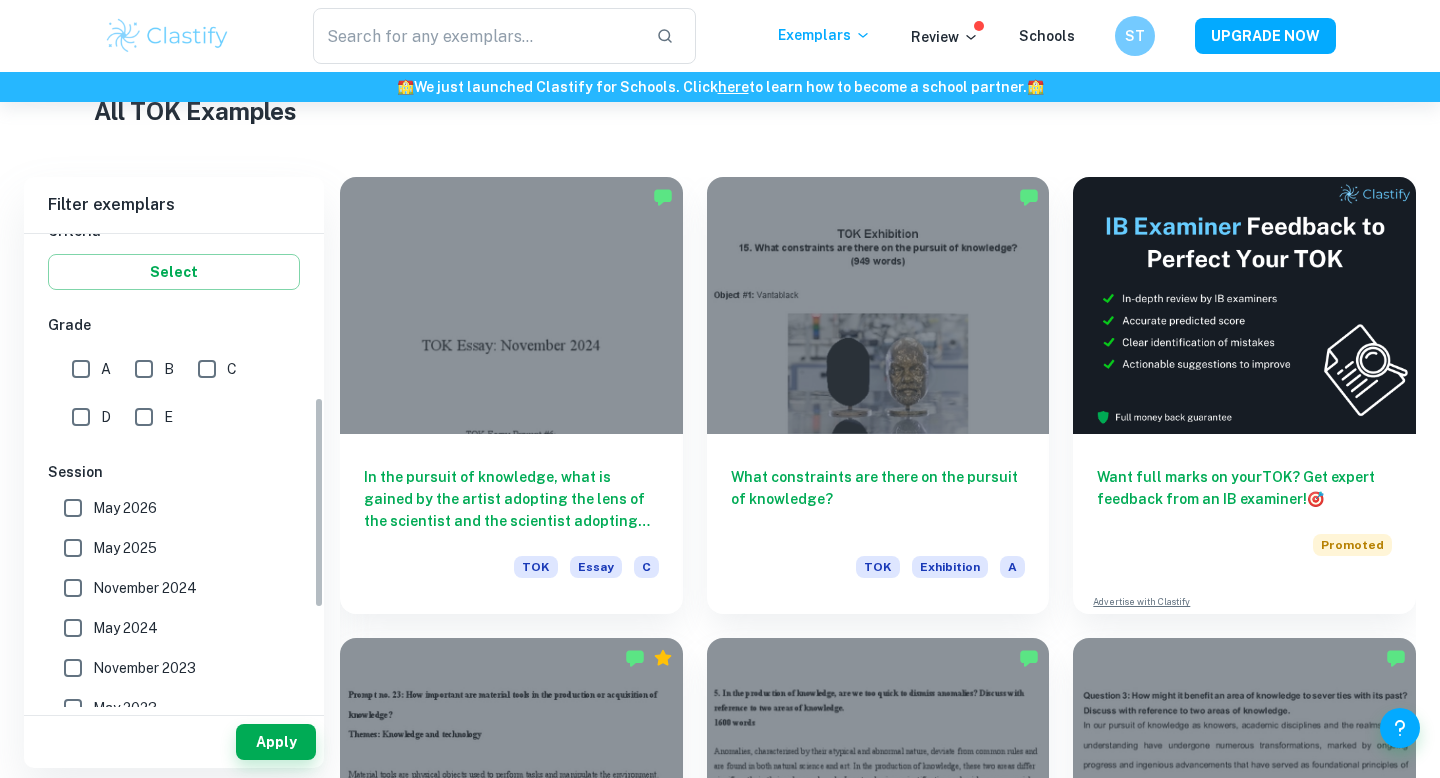 scroll, scrollTop: 367, scrollLeft: 0, axis: vertical 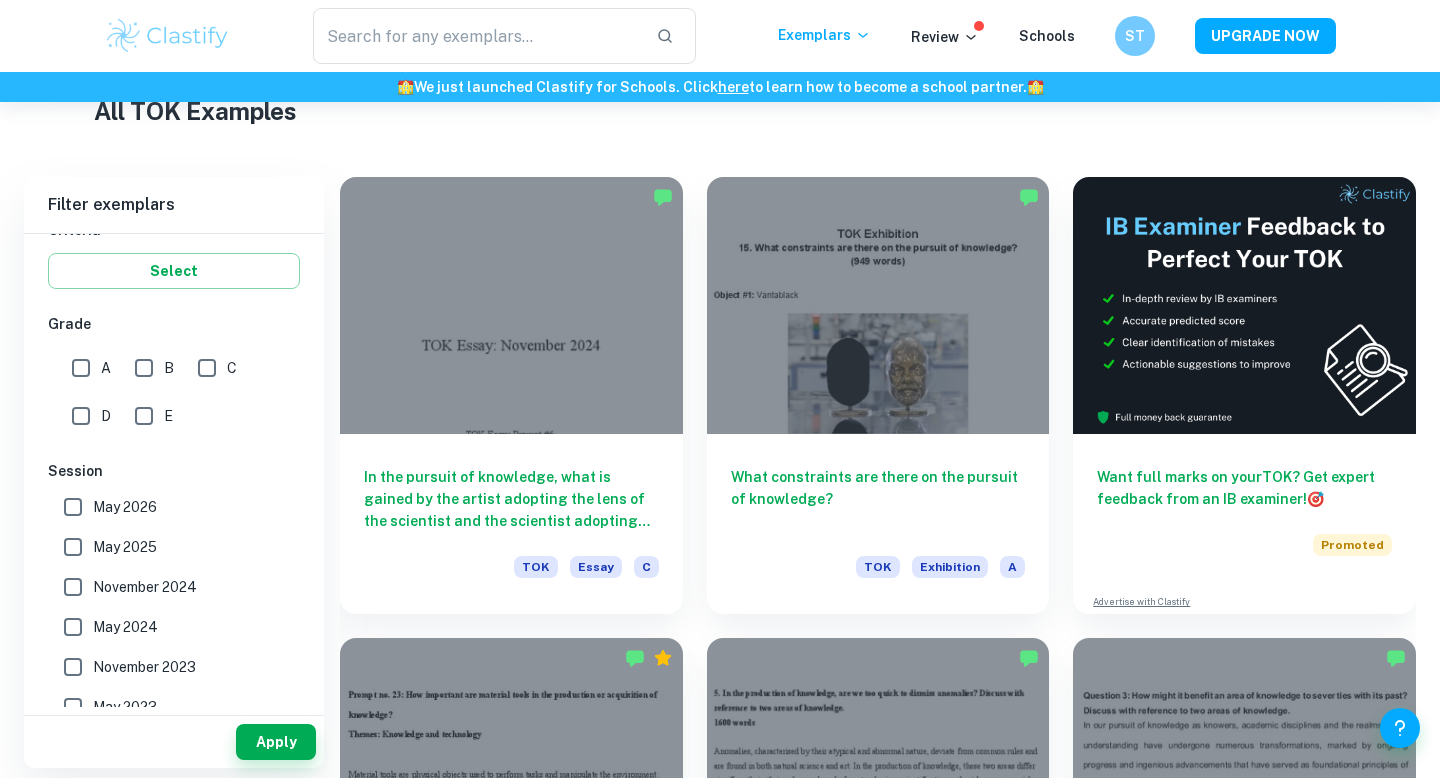 click on "A" at bounding box center (81, 368) 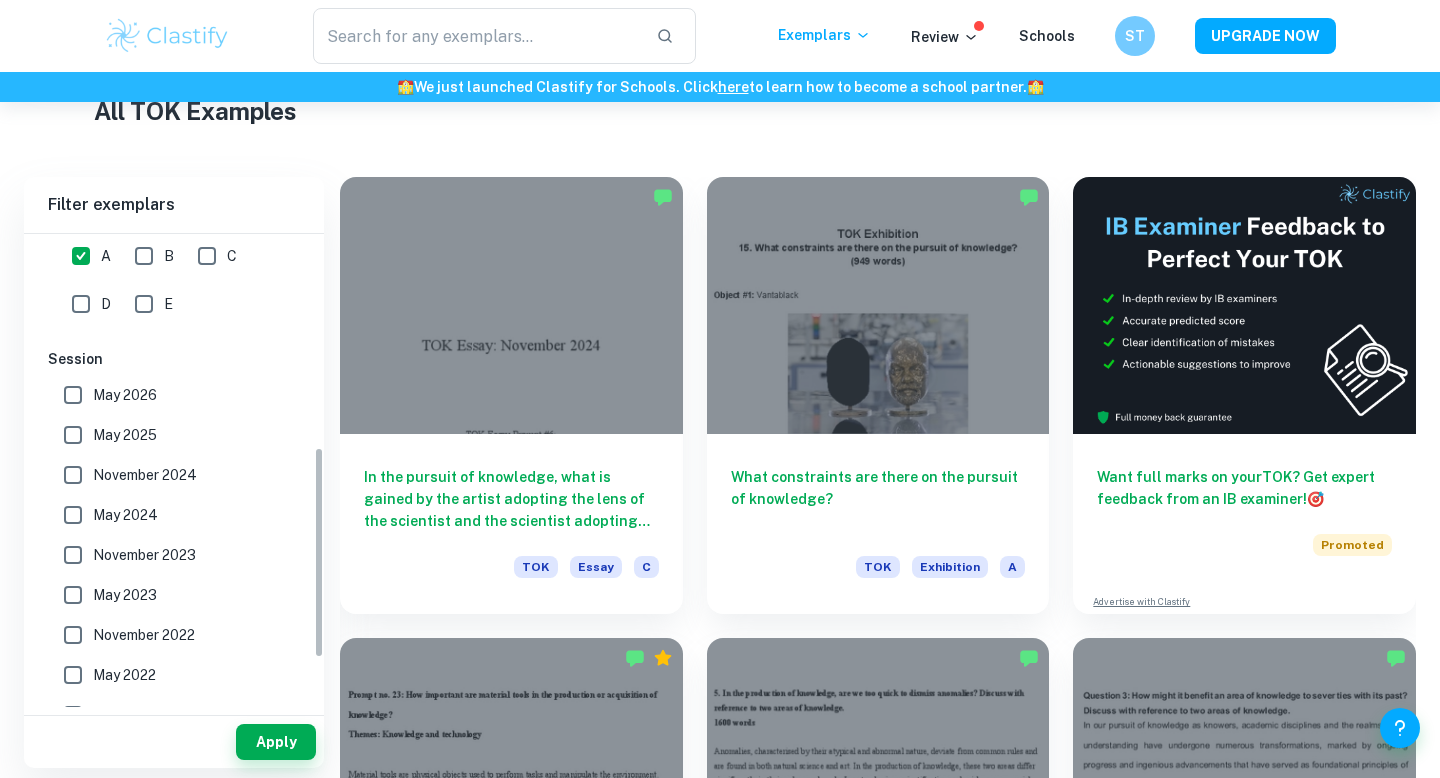 scroll, scrollTop: 0, scrollLeft: 0, axis: both 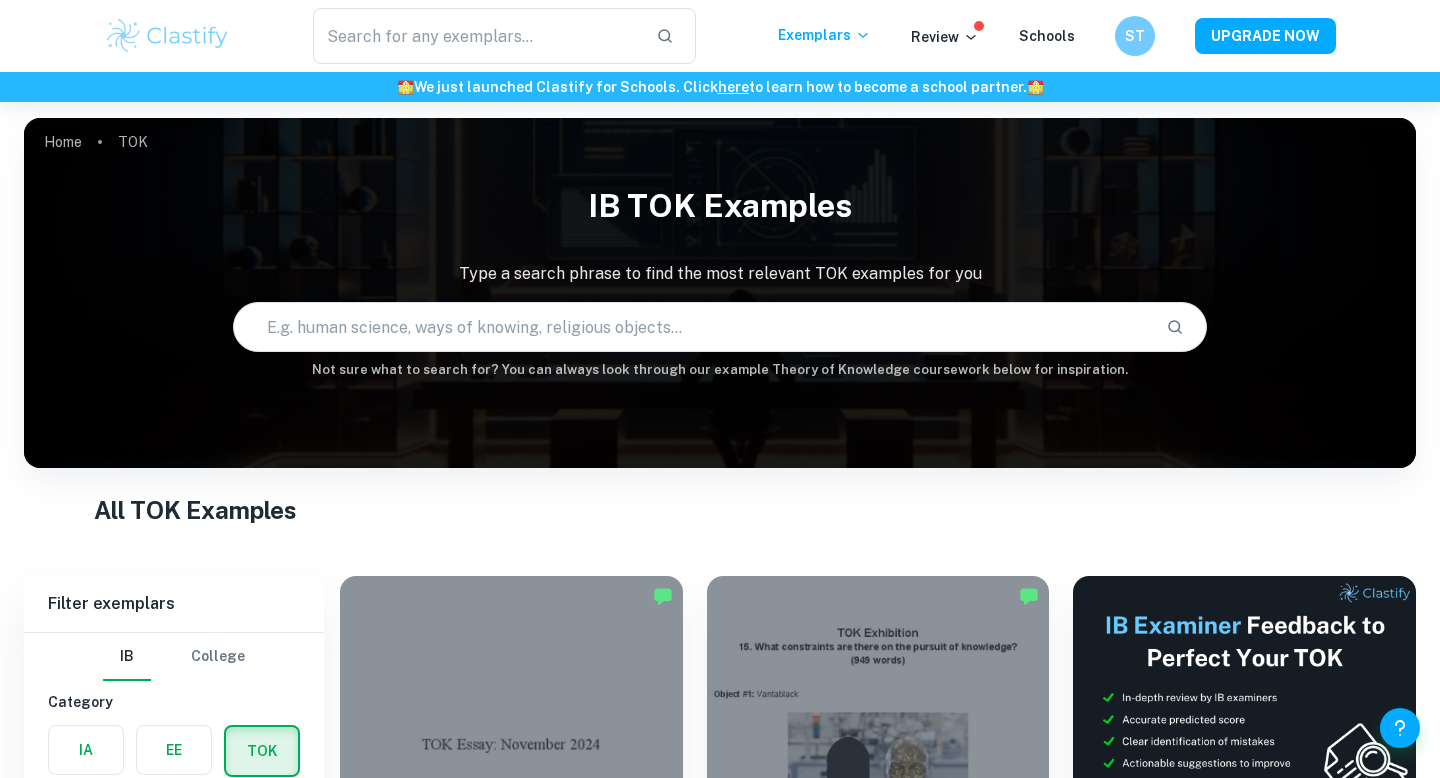 click at bounding box center [692, 327] 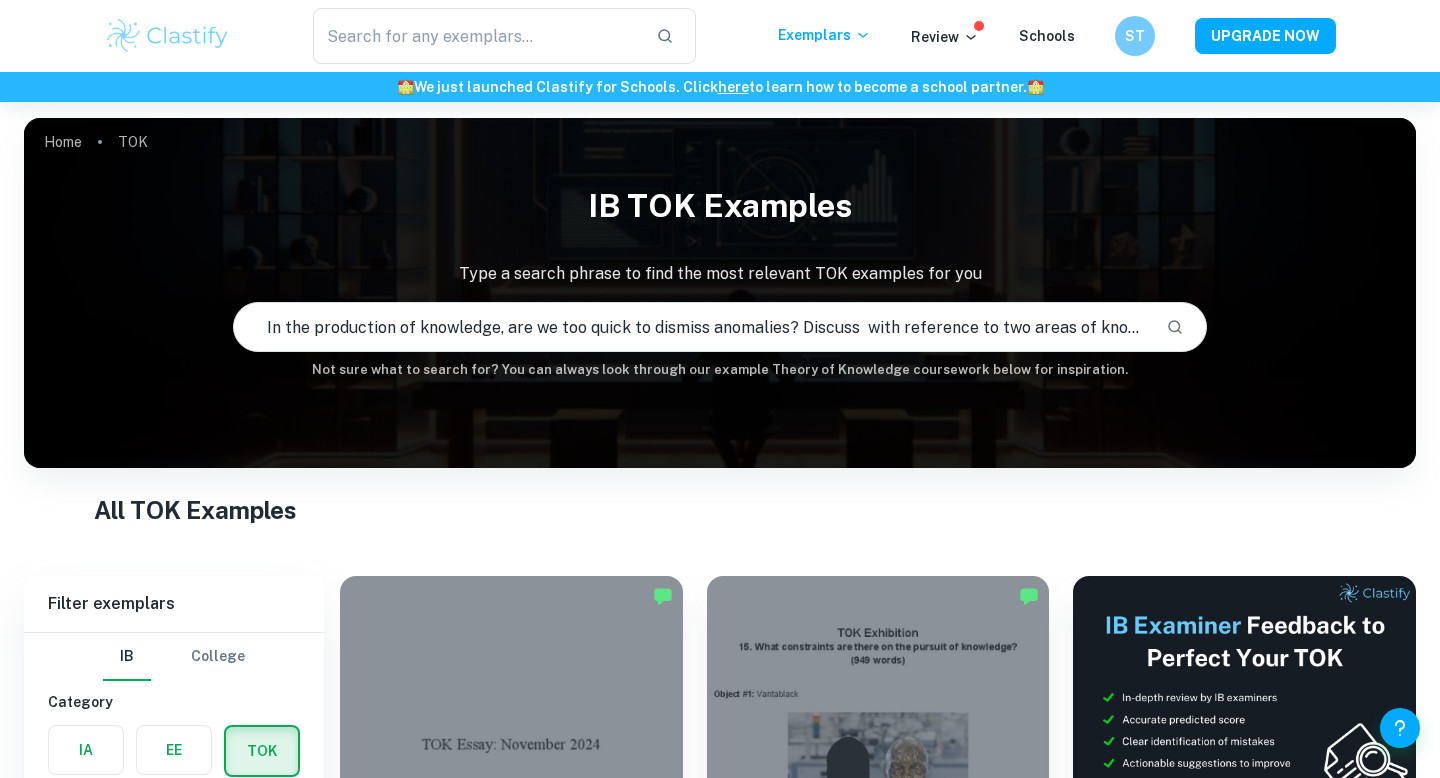 scroll, scrollTop: 0, scrollLeft: 156, axis: horizontal 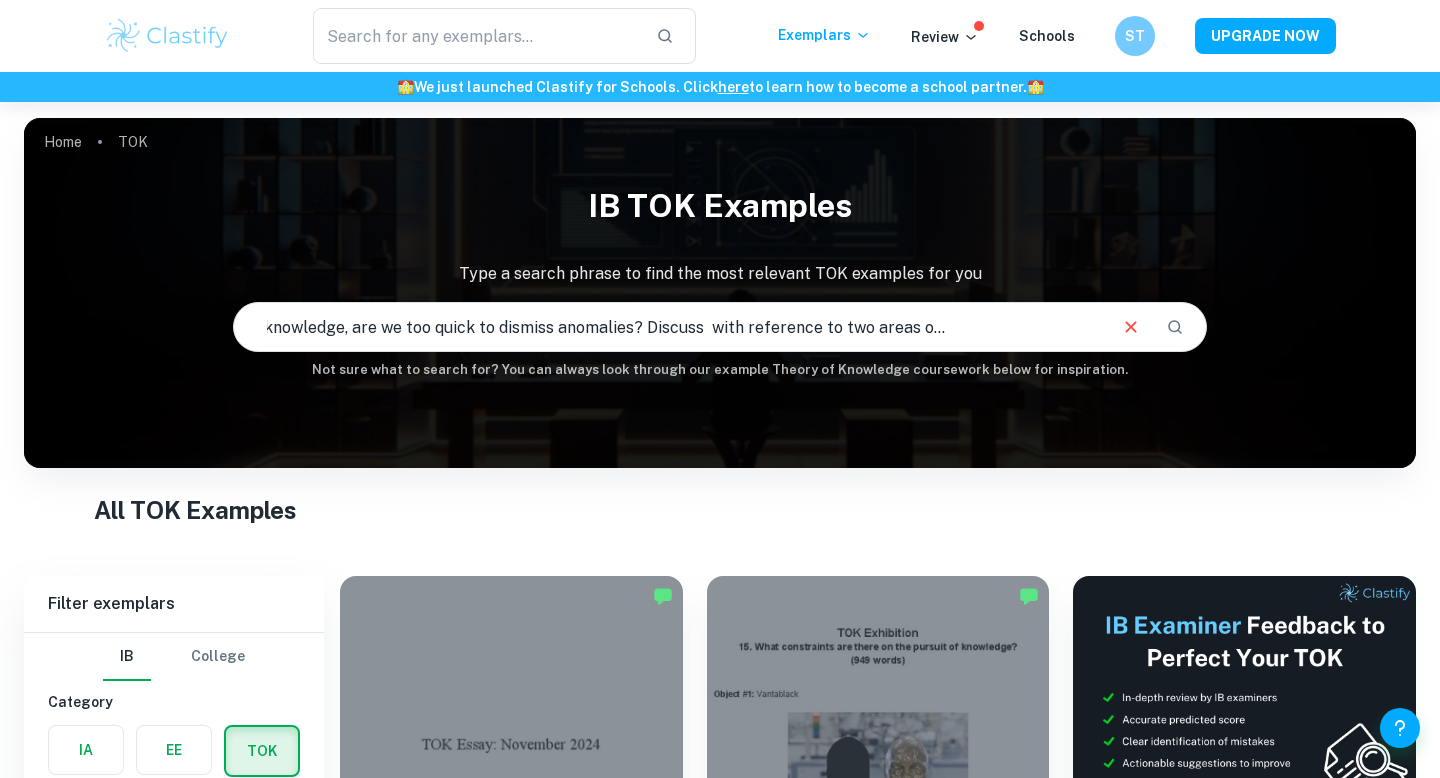 type on "In the production of knowledge, are we too quick to dismiss anomalies? Discuss  with reference to two areas of knowledge (Nov 2024)." 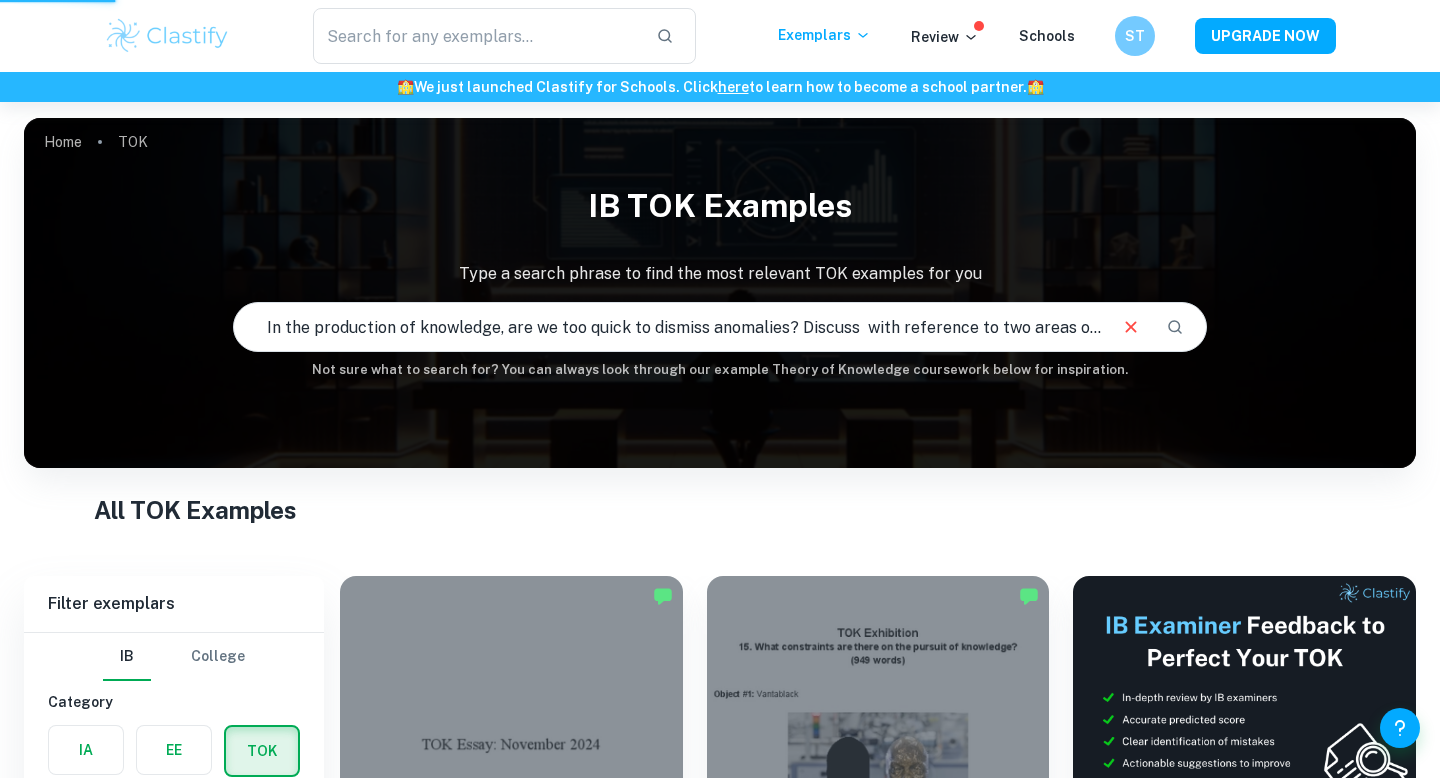 type 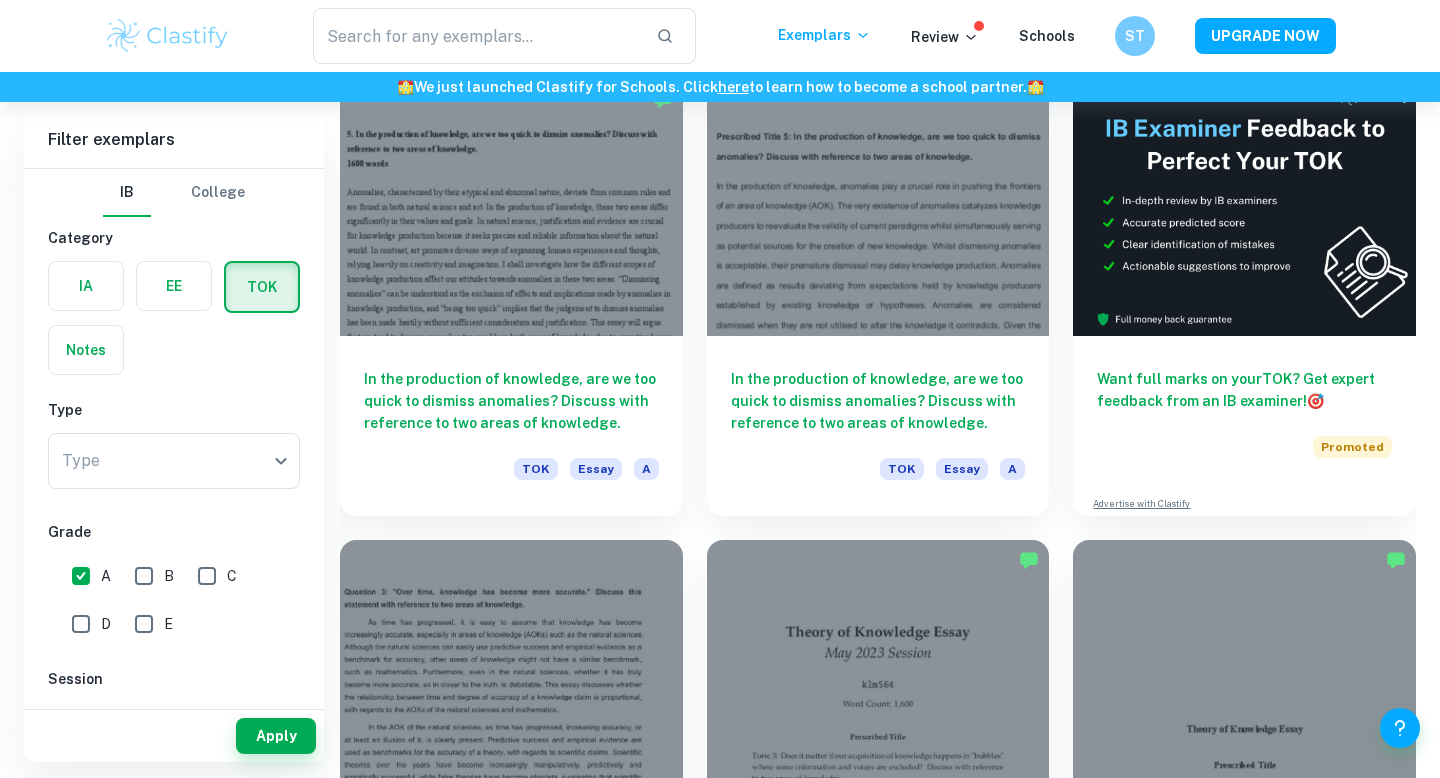 scroll, scrollTop: 443, scrollLeft: 0, axis: vertical 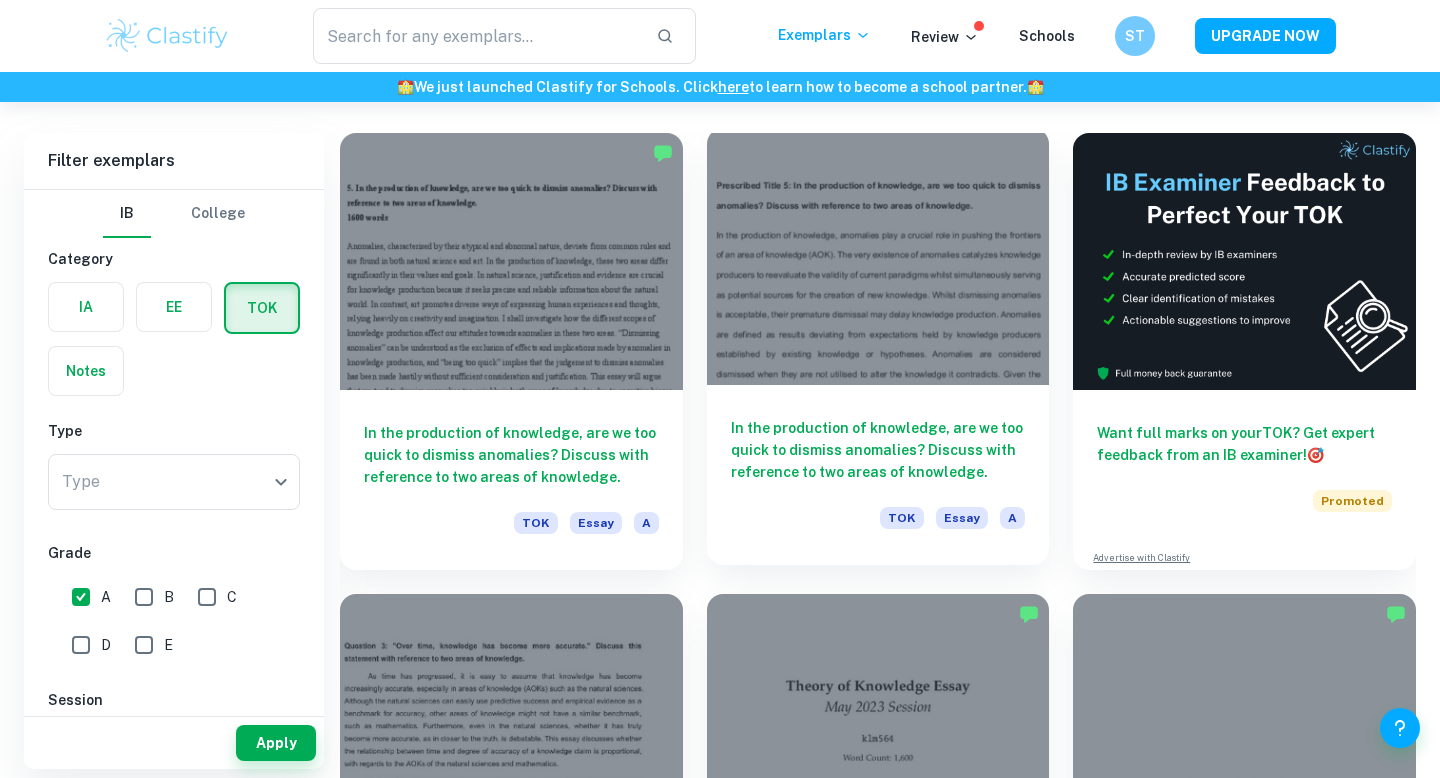 click on "In the production of knowledge, are we too quick to dismiss anomalies? Discuss with reference to two areas of knowledge. TOK Essay A" at bounding box center (878, 475) 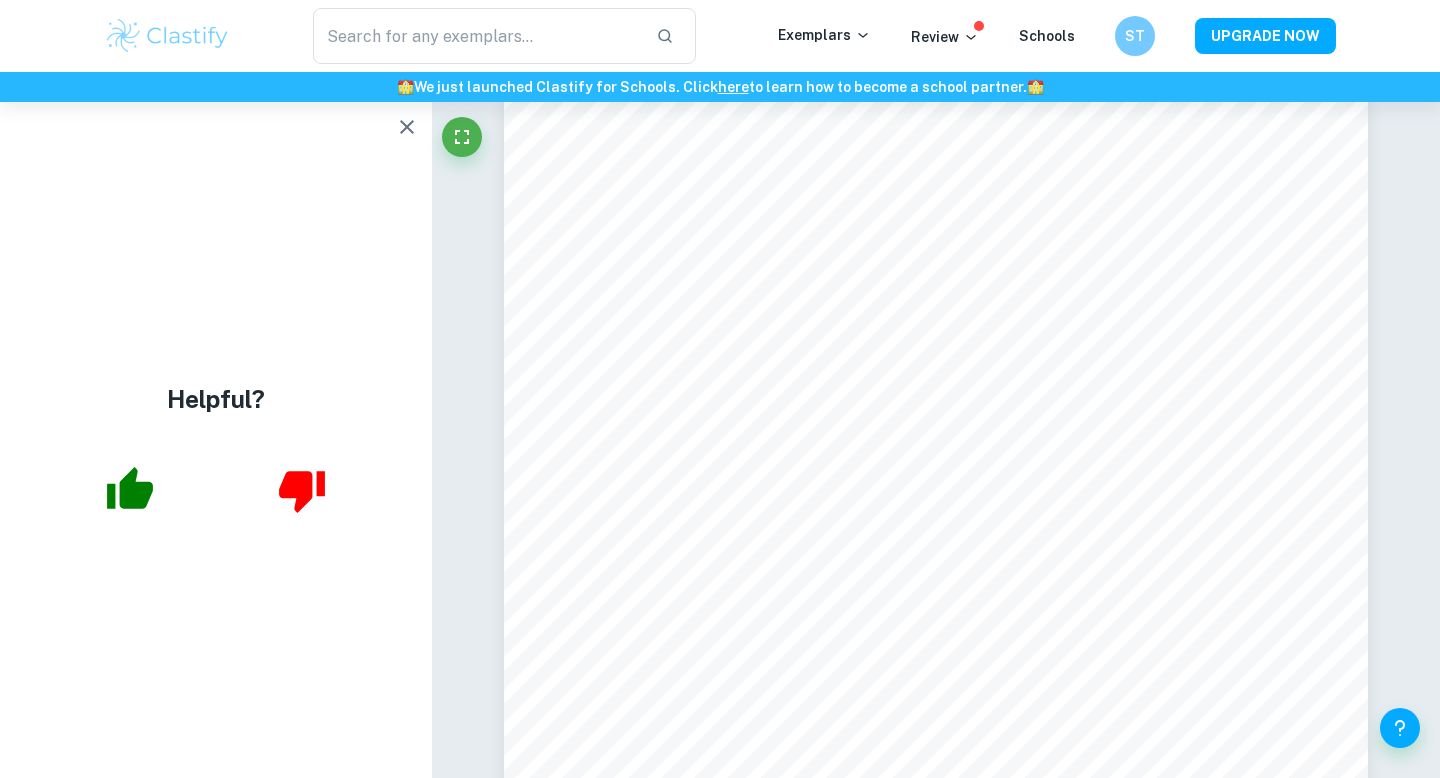 scroll, scrollTop: 0, scrollLeft: 0, axis: both 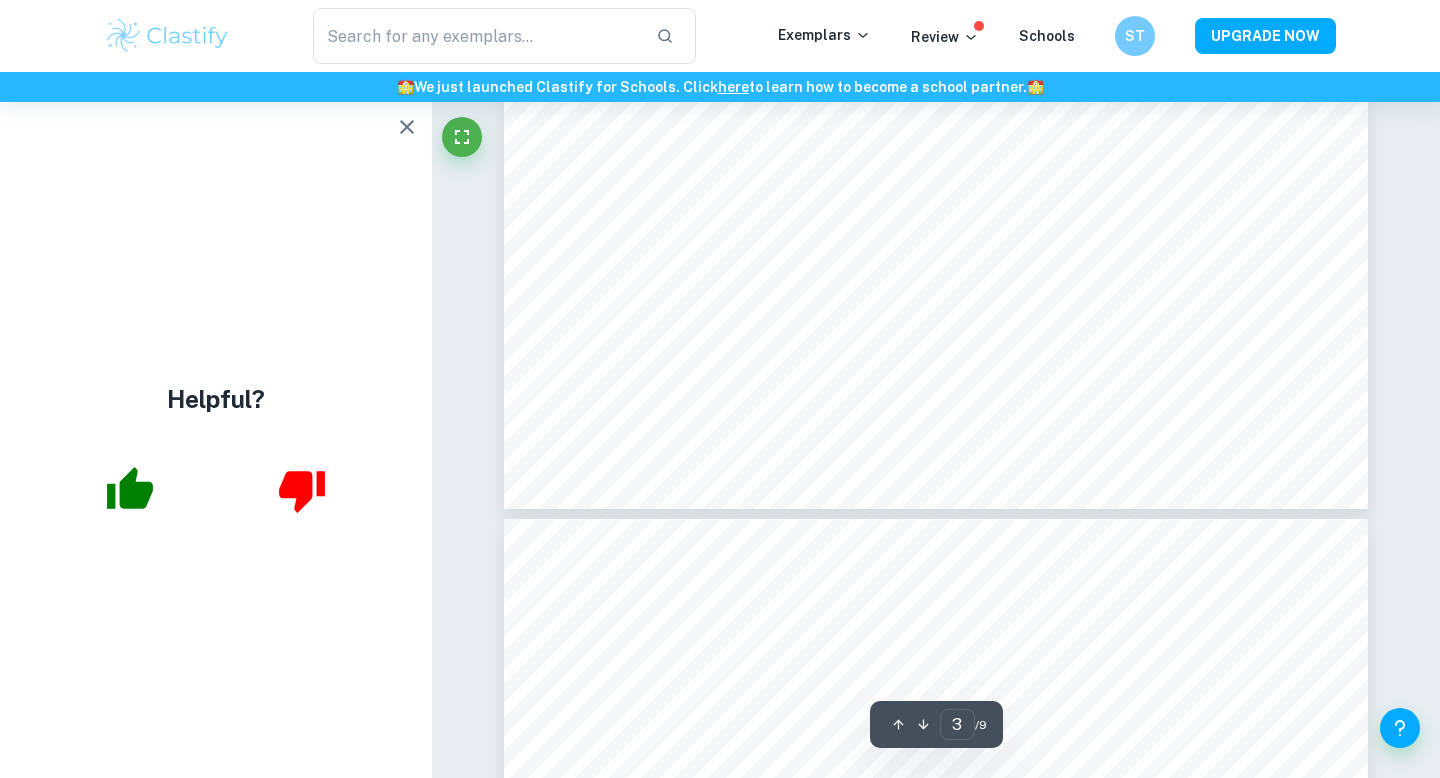 type on "4" 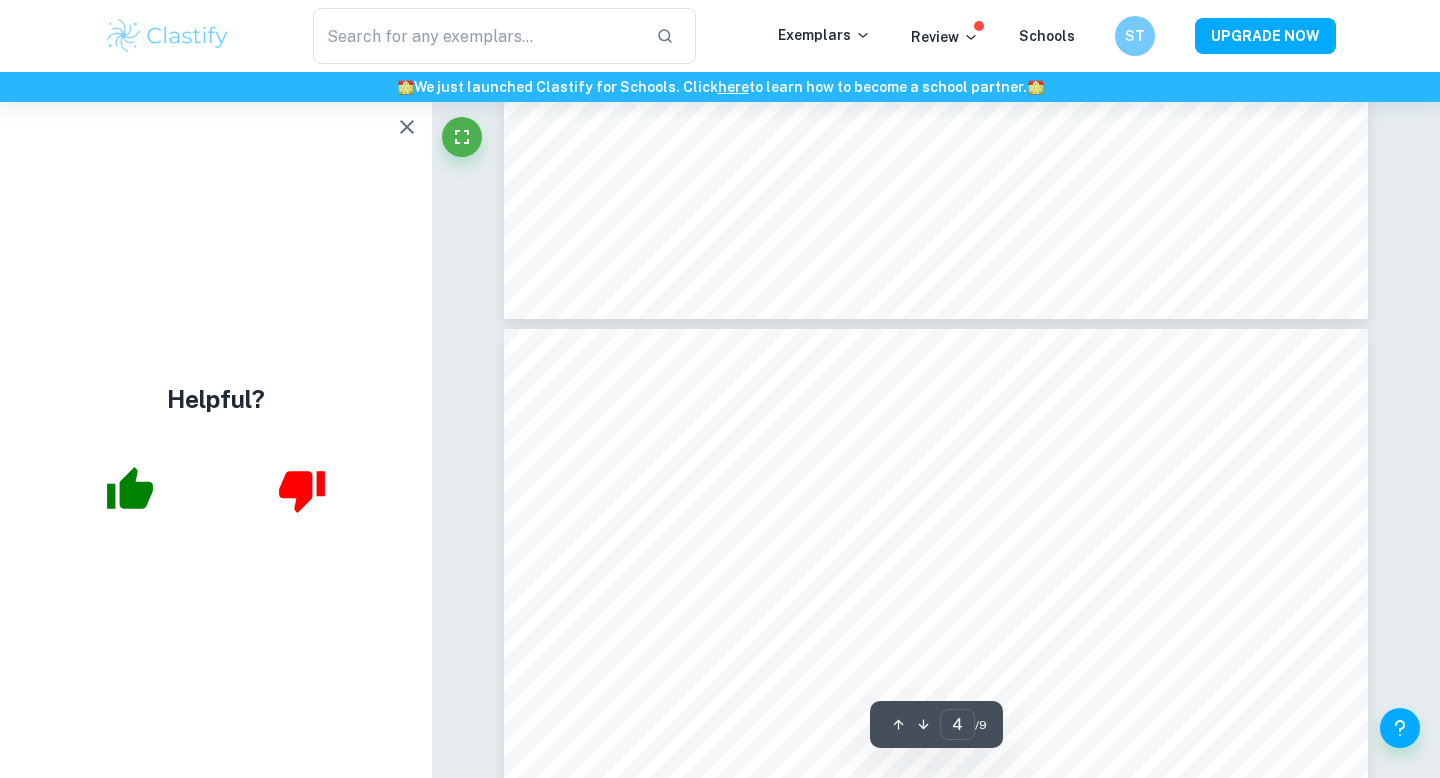 scroll, scrollTop: 3767, scrollLeft: 0, axis: vertical 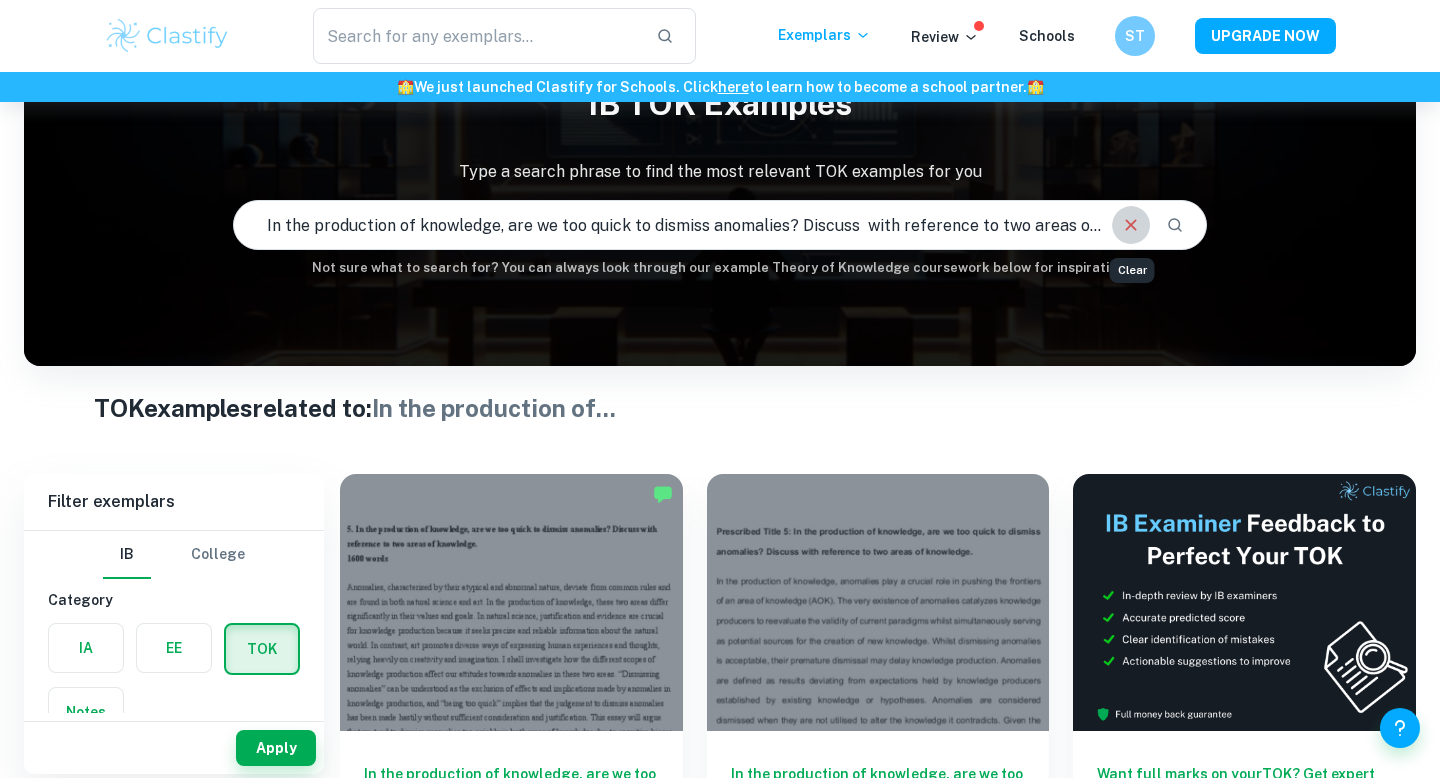 click 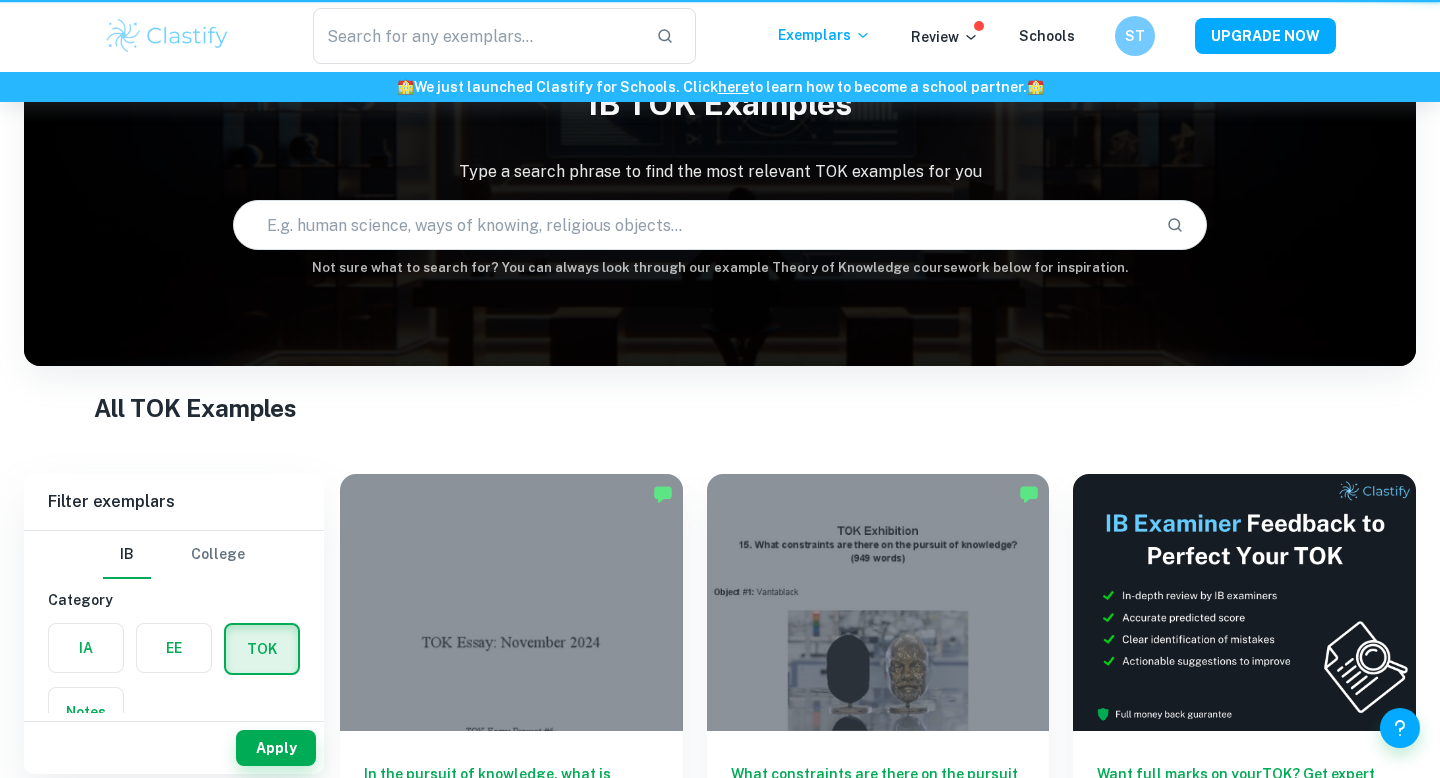 scroll, scrollTop: 0, scrollLeft: 0, axis: both 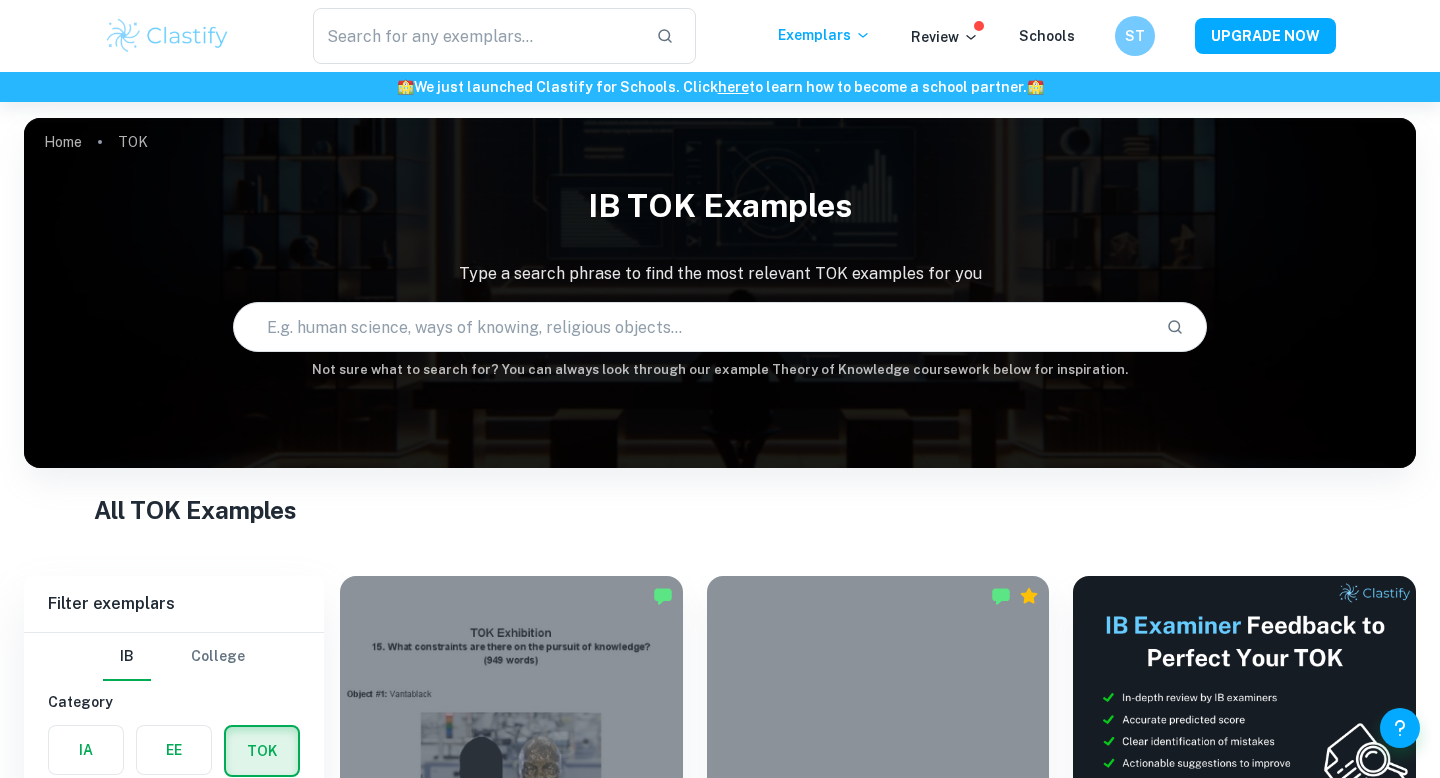 click at bounding box center [692, 327] 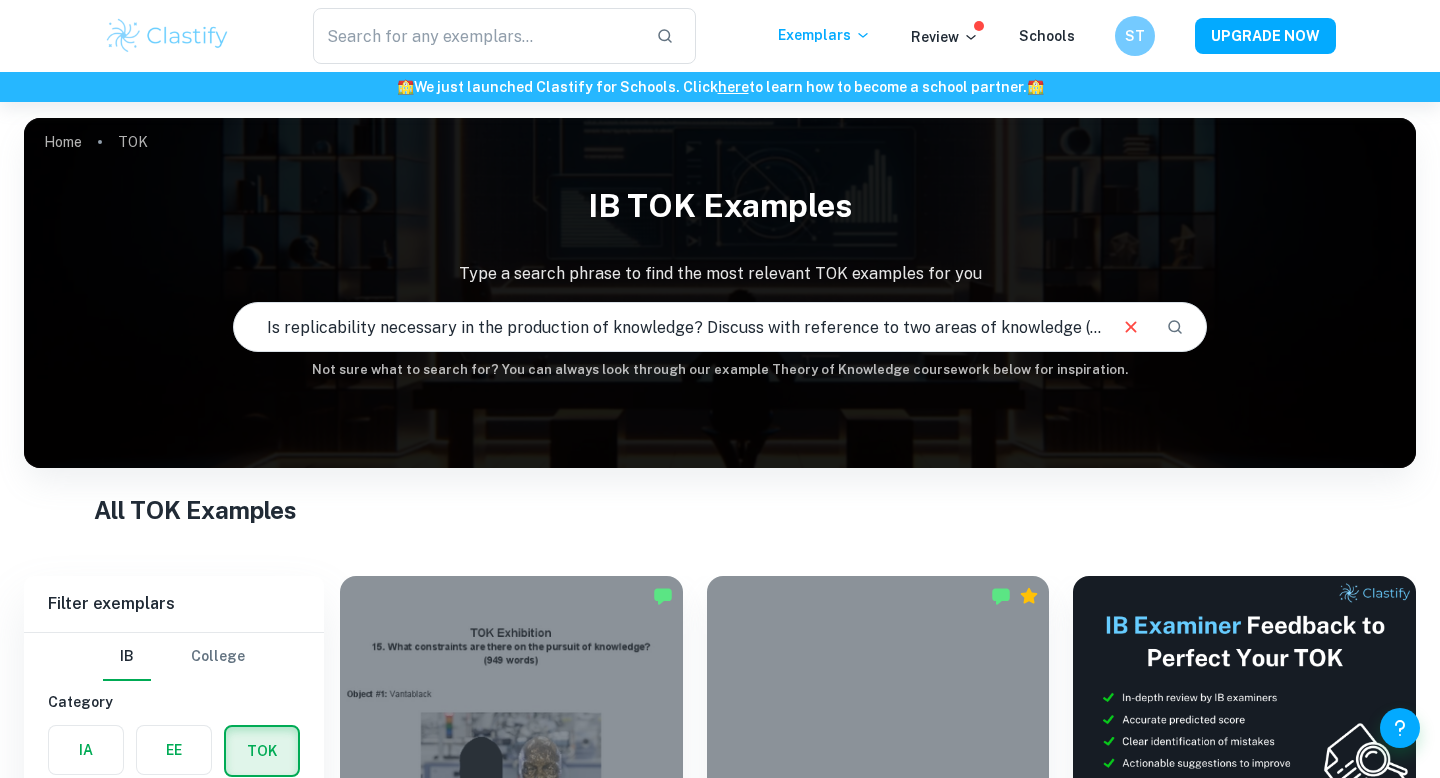 scroll, scrollTop: 0, scrollLeft: 52, axis: horizontal 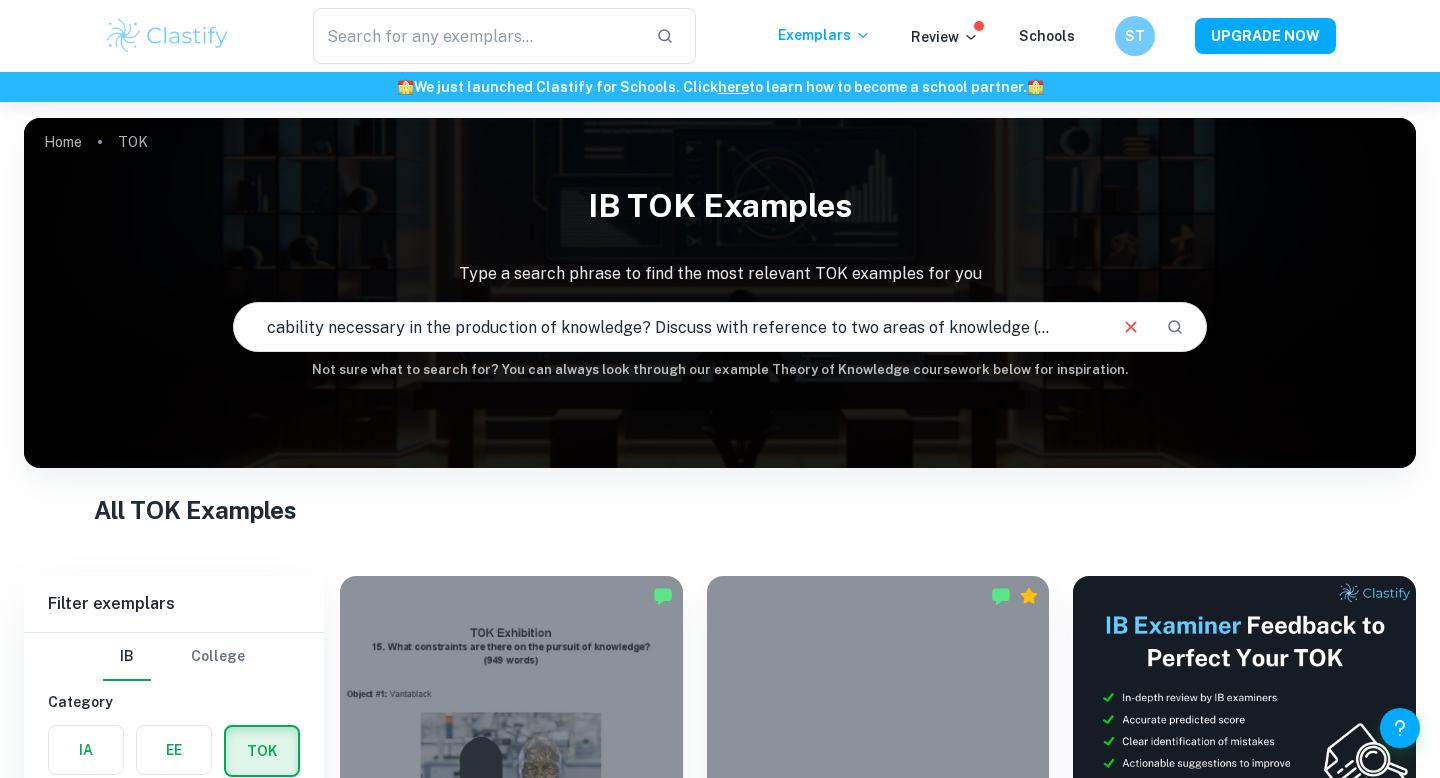type on "Is replicability necessary in the production of knowledge? Discuss with reference to two areas of knowledge (May 2023)." 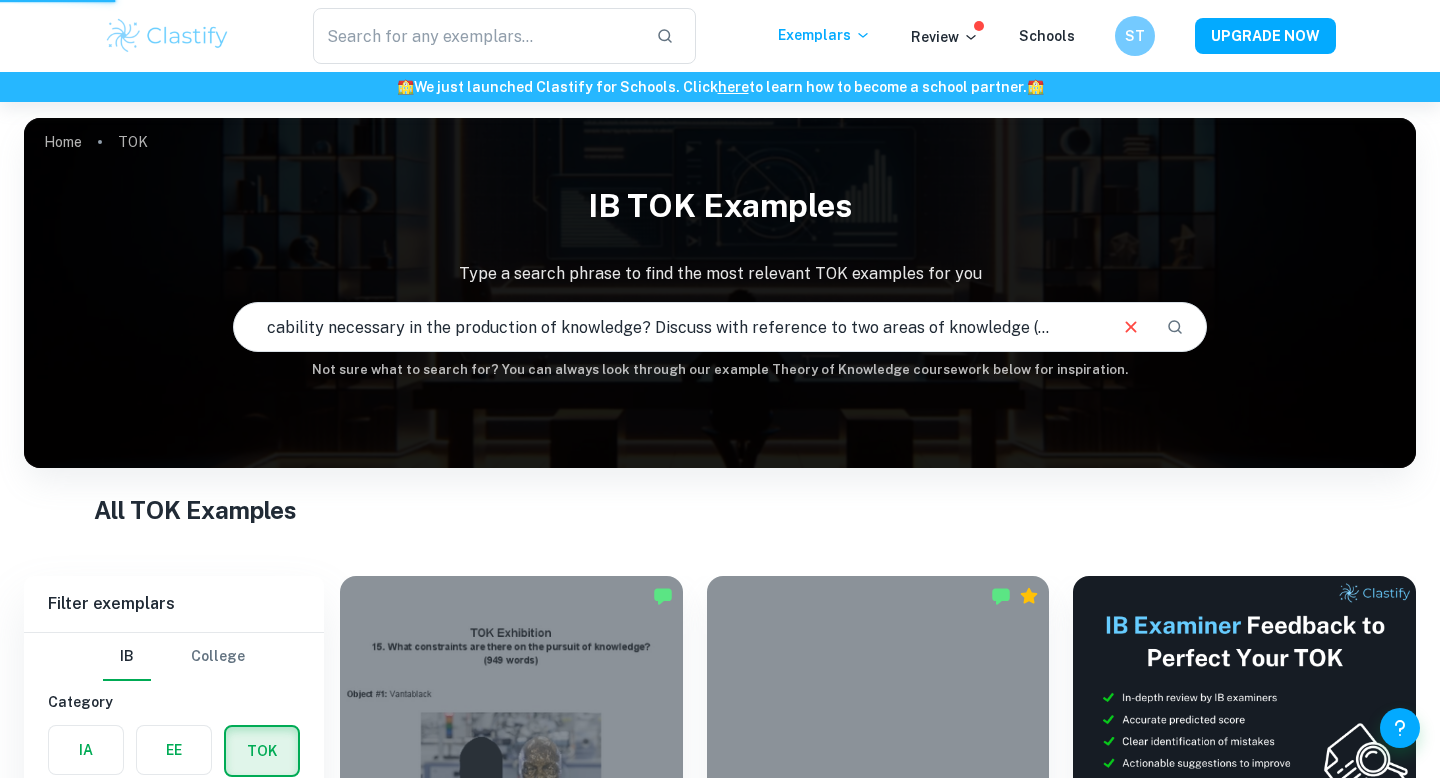 scroll, scrollTop: 0, scrollLeft: 0, axis: both 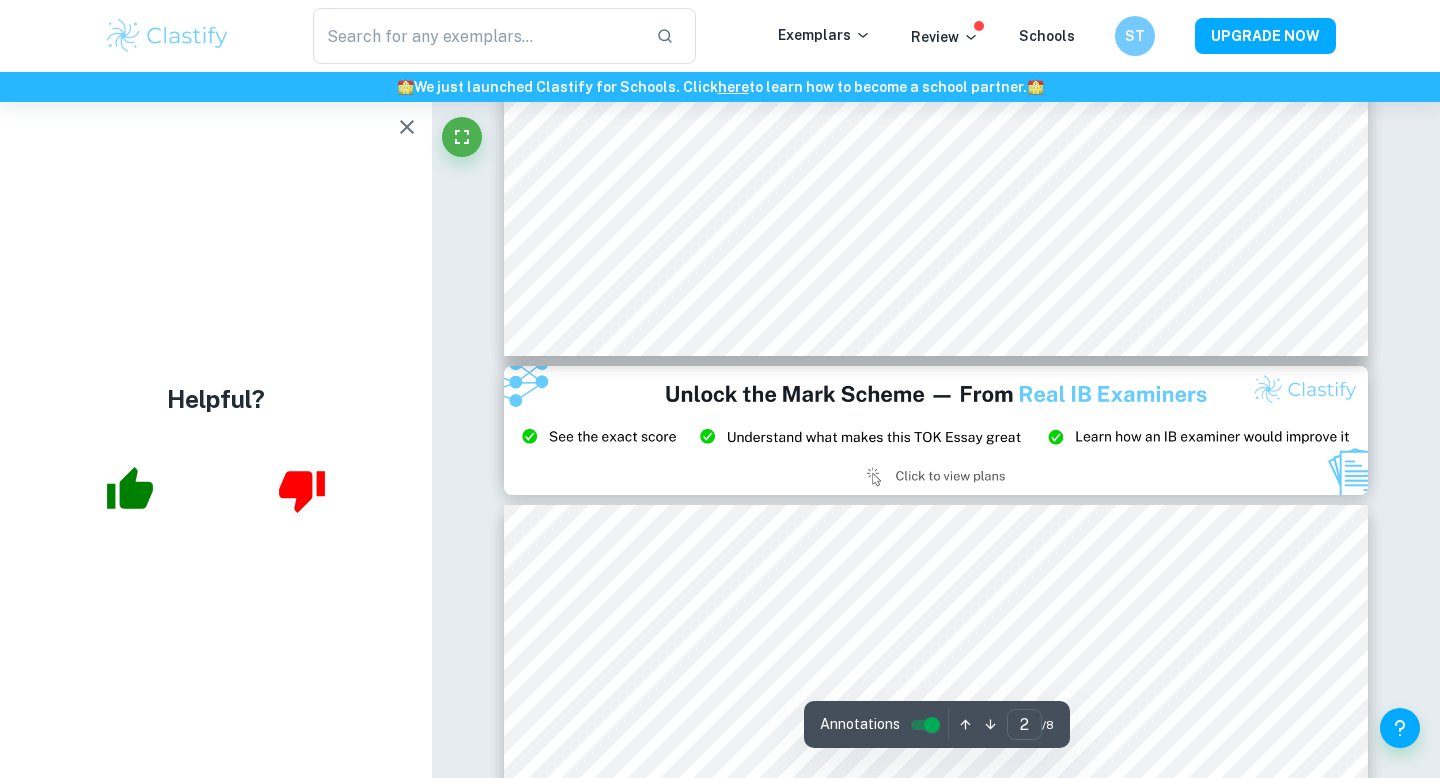 type on "3" 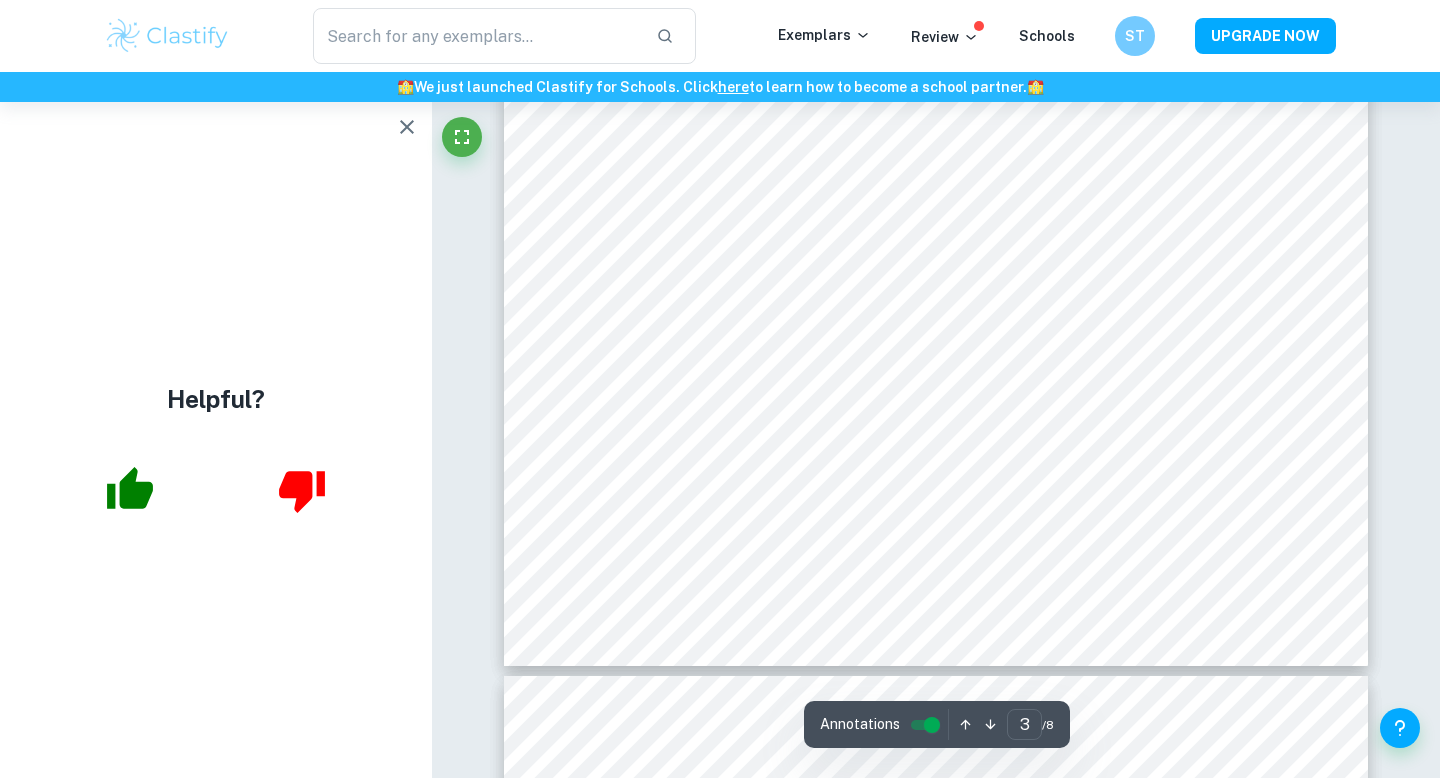 scroll, scrollTop: 3159, scrollLeft: 0, axis: vertical 